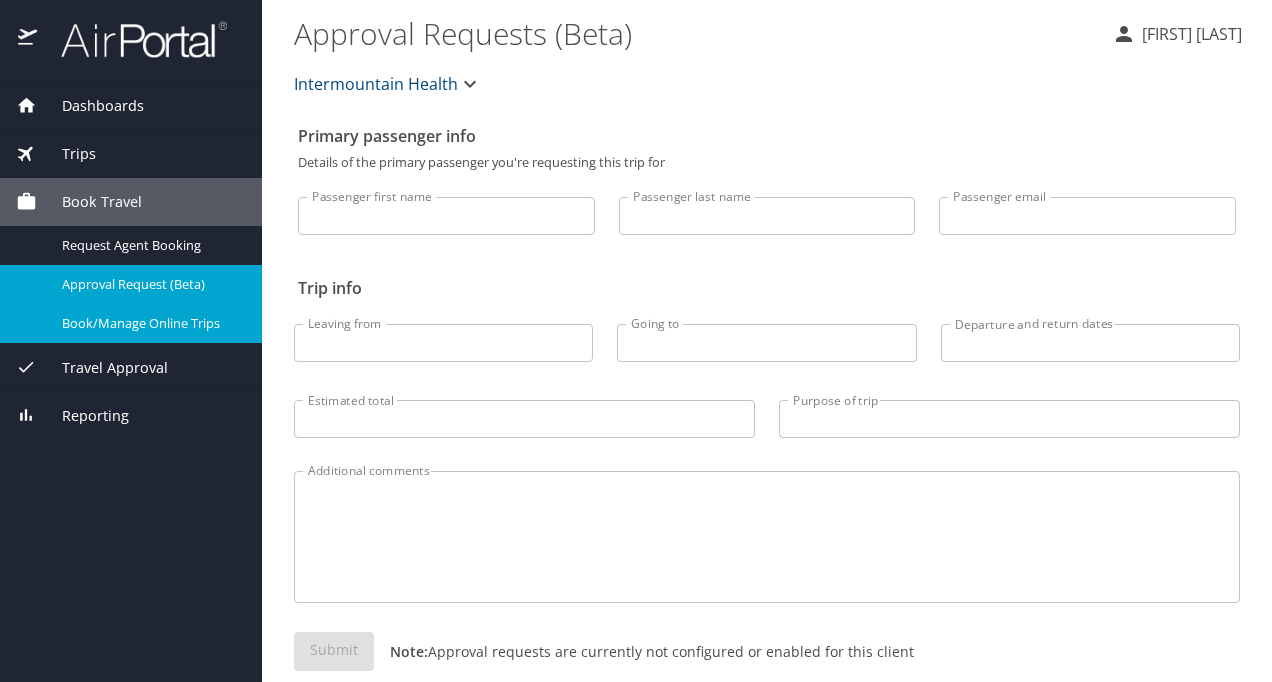 scroll, scrollTop: 0, scrollLeft: 0, axis: both 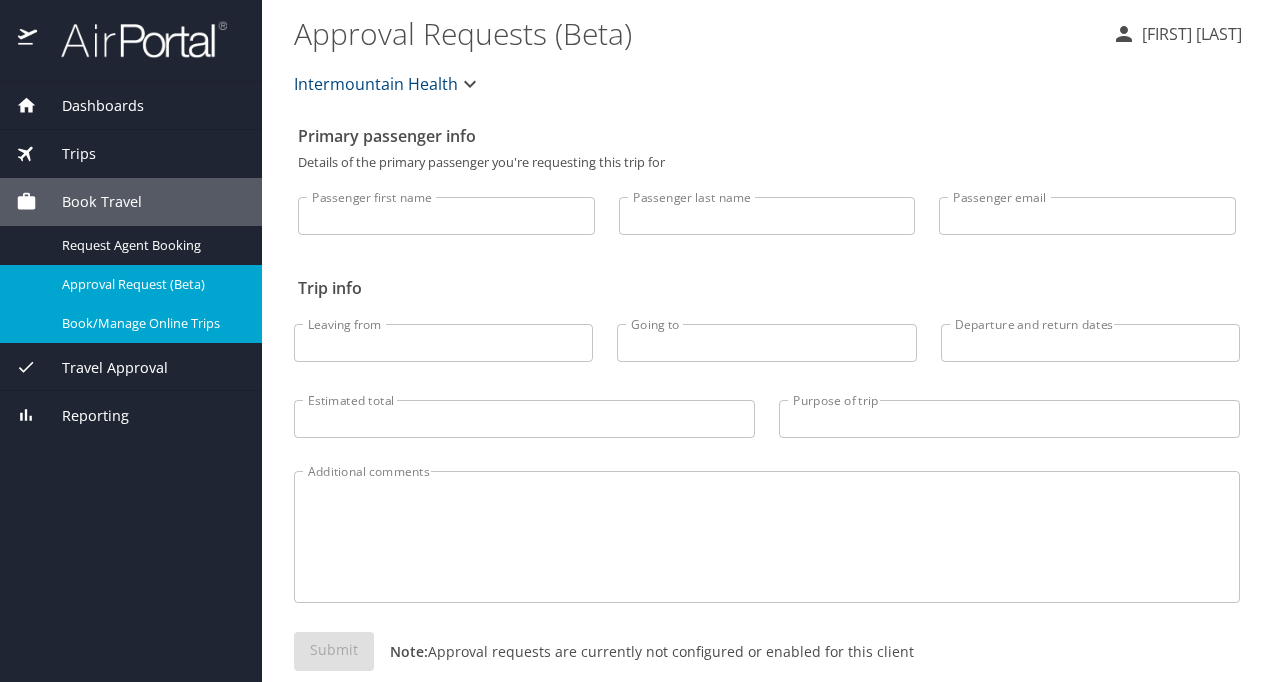 click on "Dashboards" at bounding box center (131, 106) 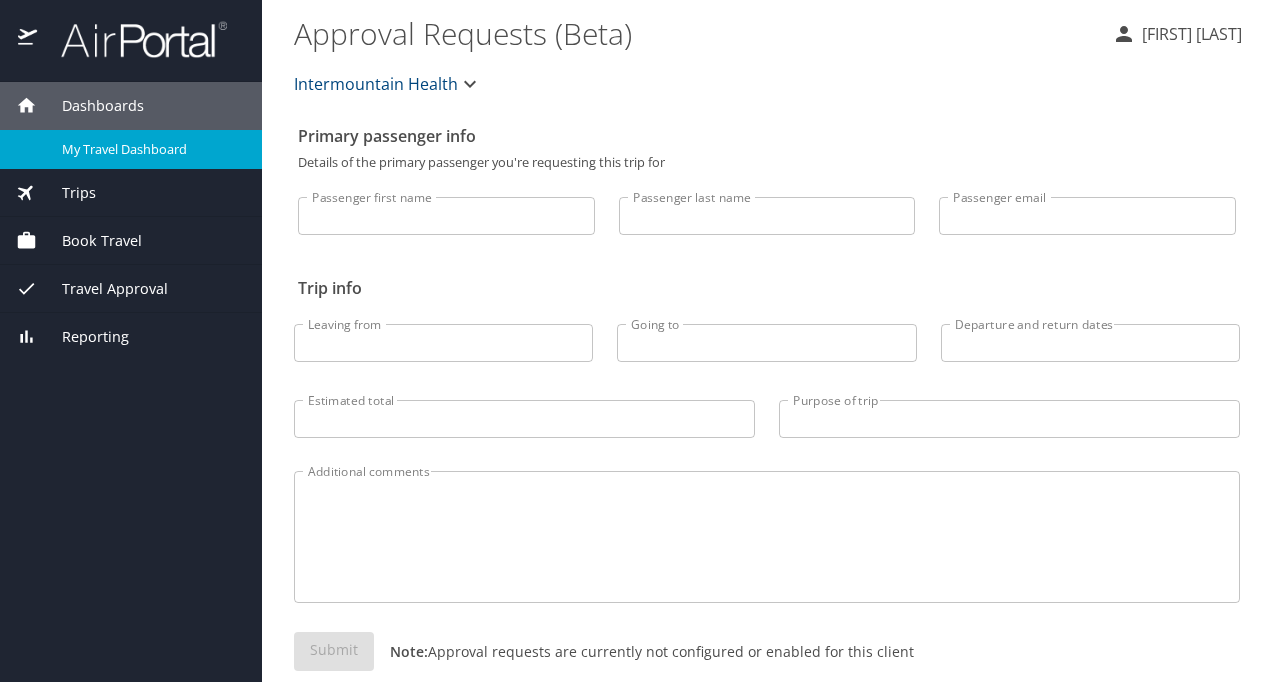 click on "My Travel Dashboard" at bounding box center (150, 149) 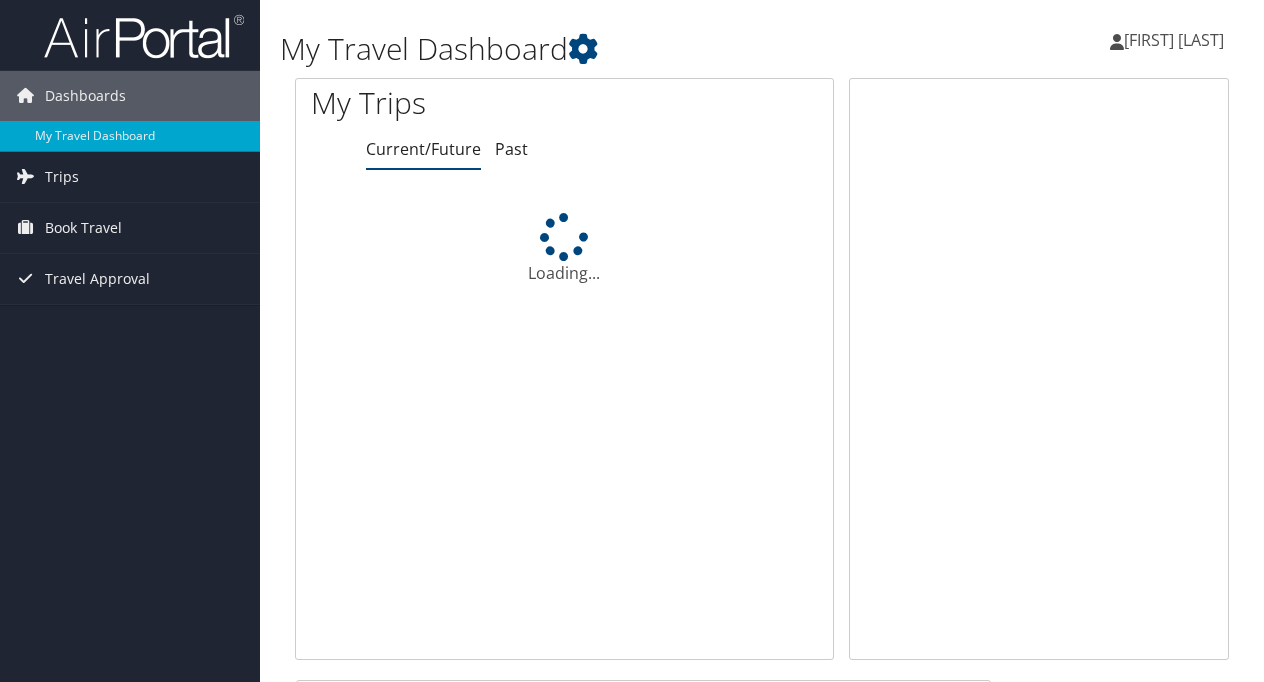 scroll, scrollTop: 0, scrollLeft: 0, axis: both 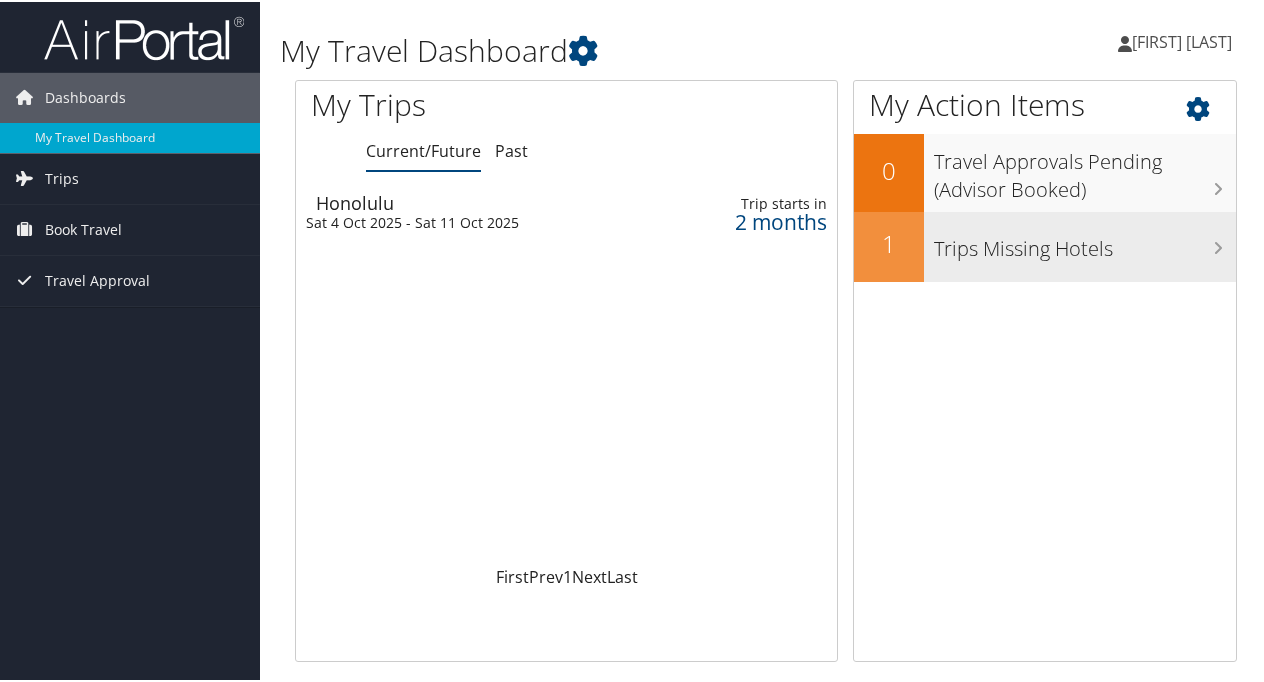 click on "Trips Missing Hotels" at bounding box center (1080, 245) 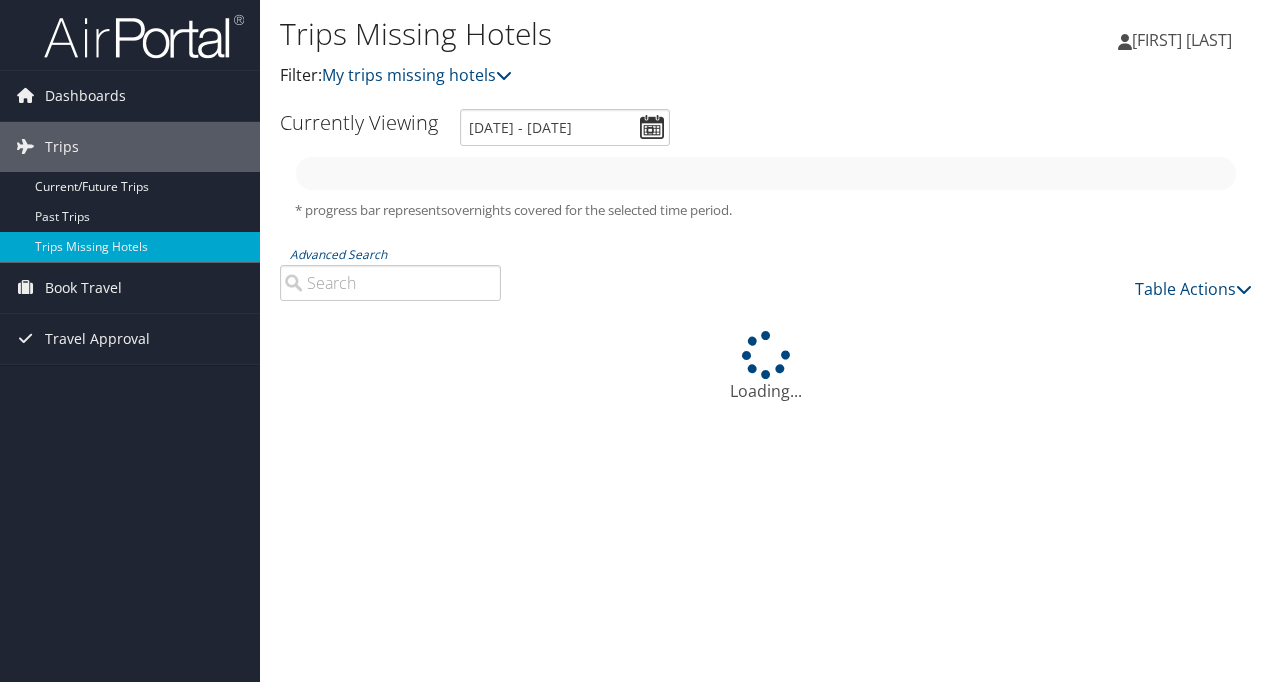 scroll, scrollTop: 0, scrollLeft: 0, axis: both 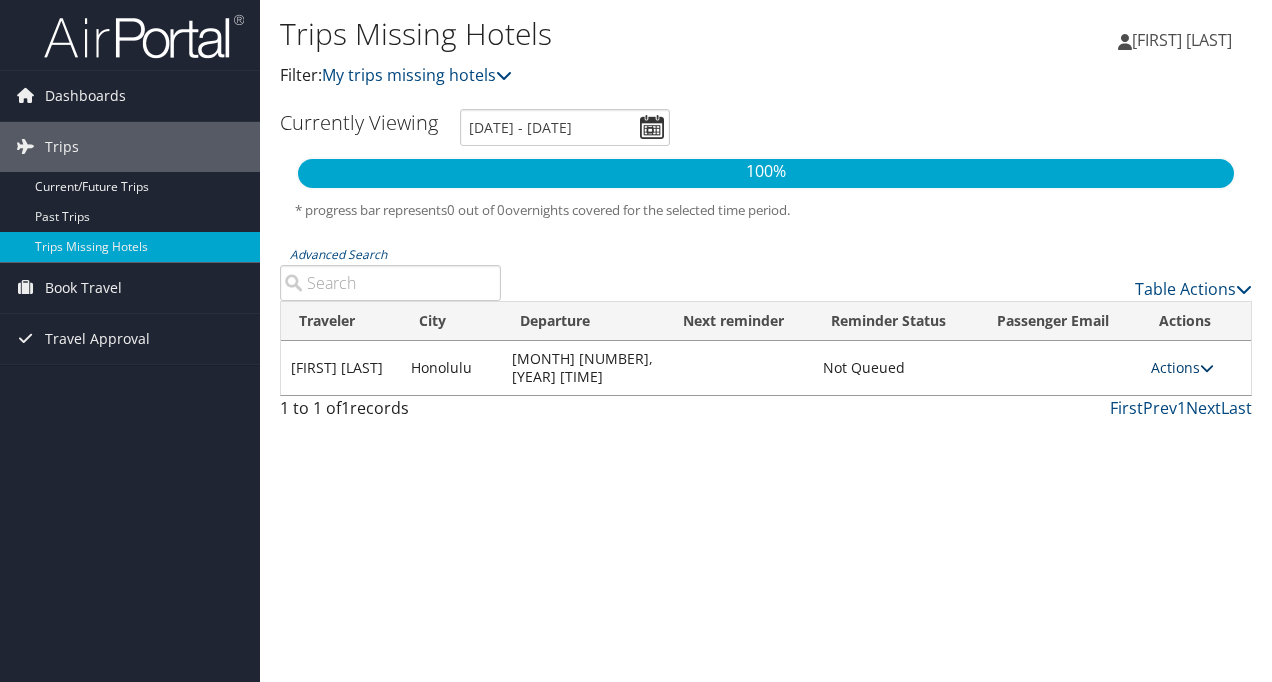 click at bounding box center [1207, 368] 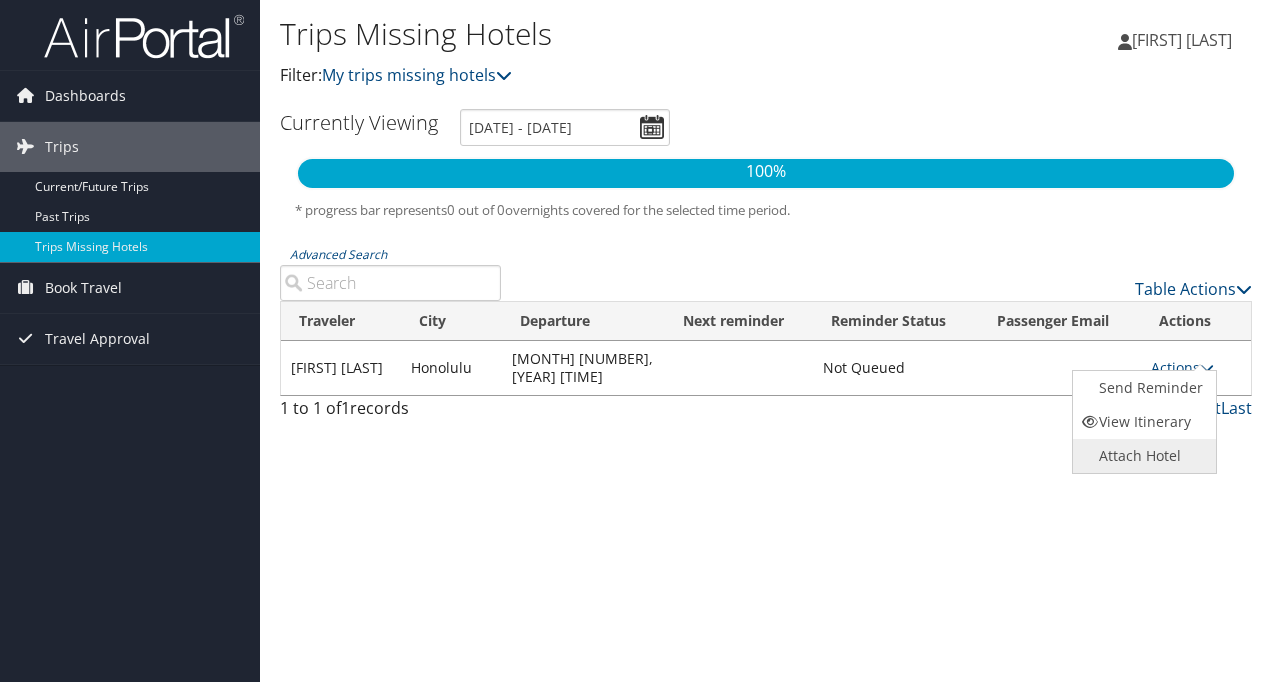 click on "Attach Hotel" at bounding box center (1142, 456) 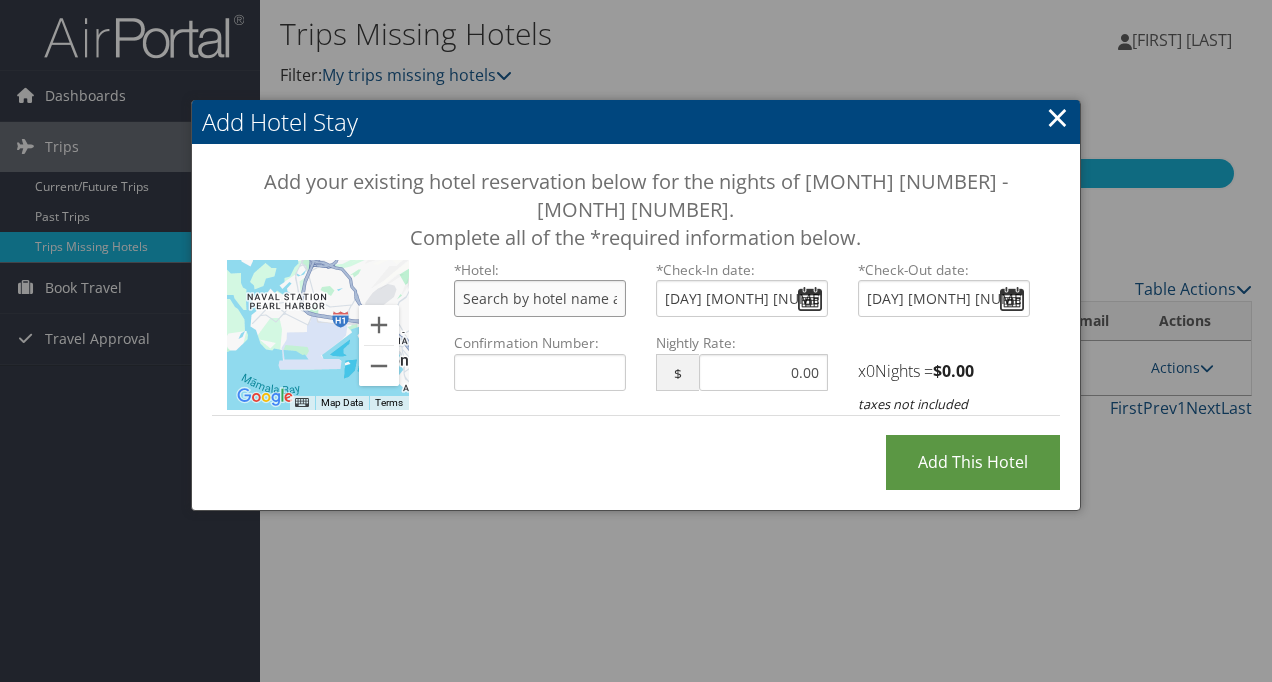 click at bounding box center (540, 298) 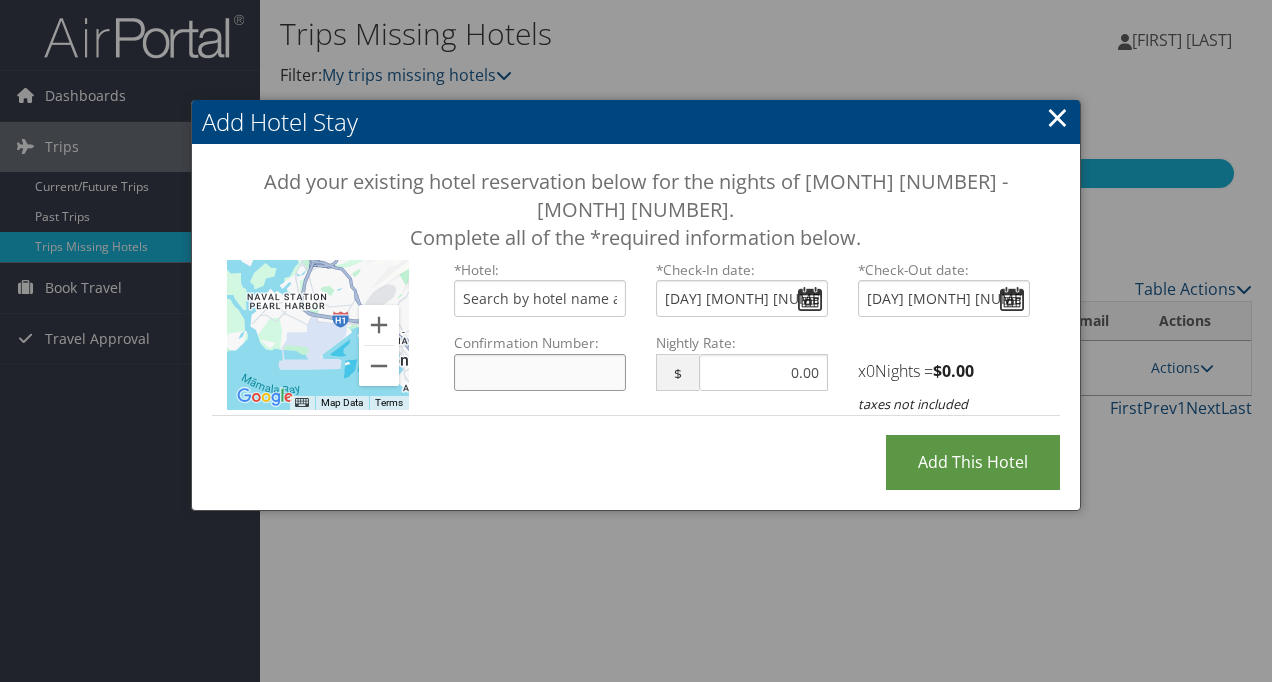 click on "Confirmation Number:" at bounding box center [540, 372] 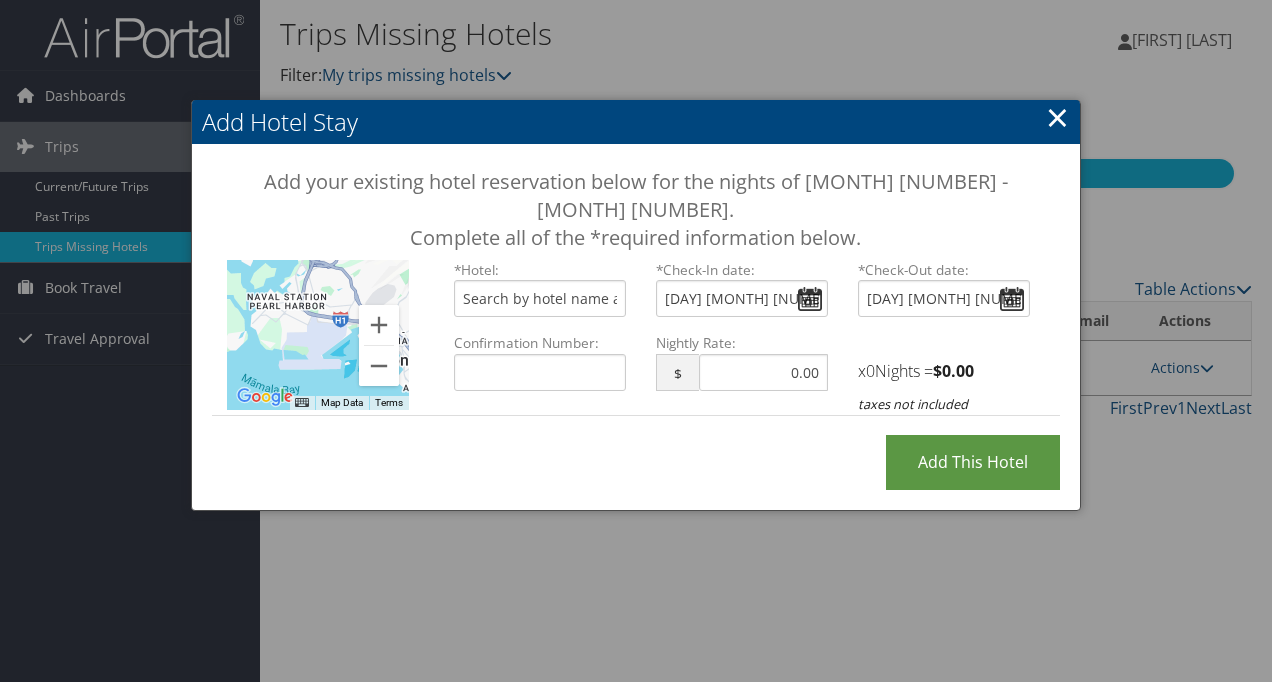 click on "×" at bounding box center [1057, 117] 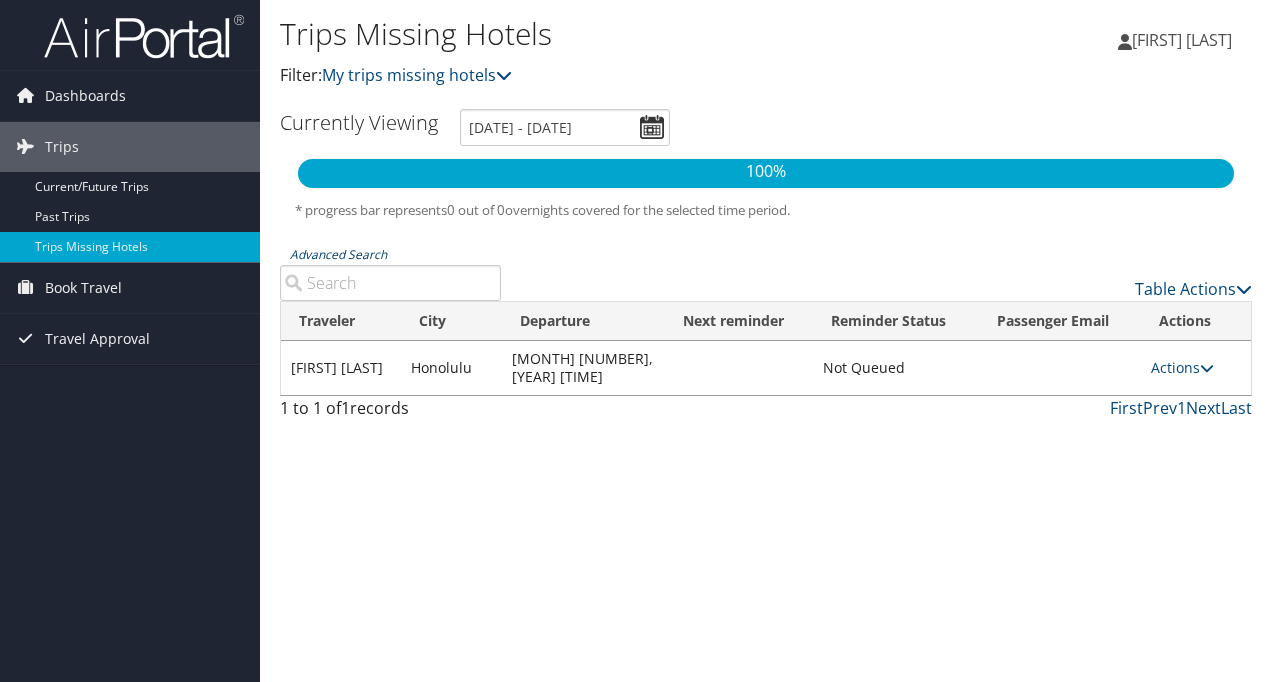 click on "Advanced Search" at bounding box center [338, 254] 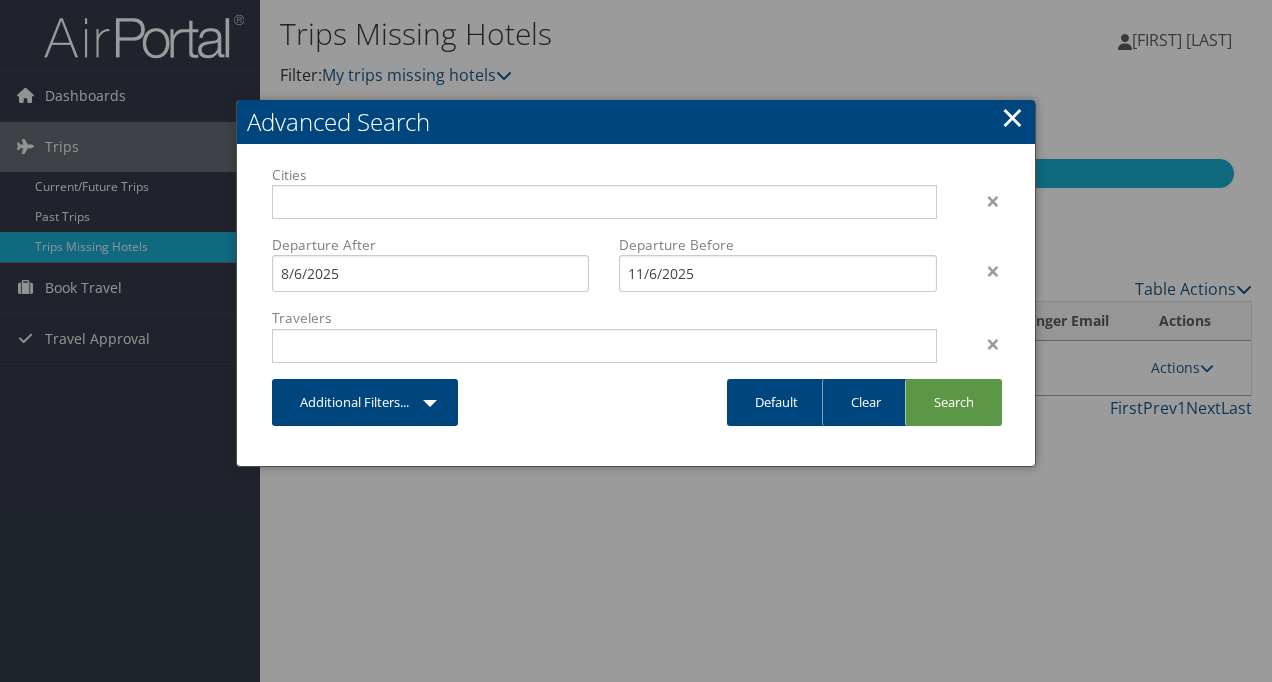 click on "×" at bounding box center [1012, 117] 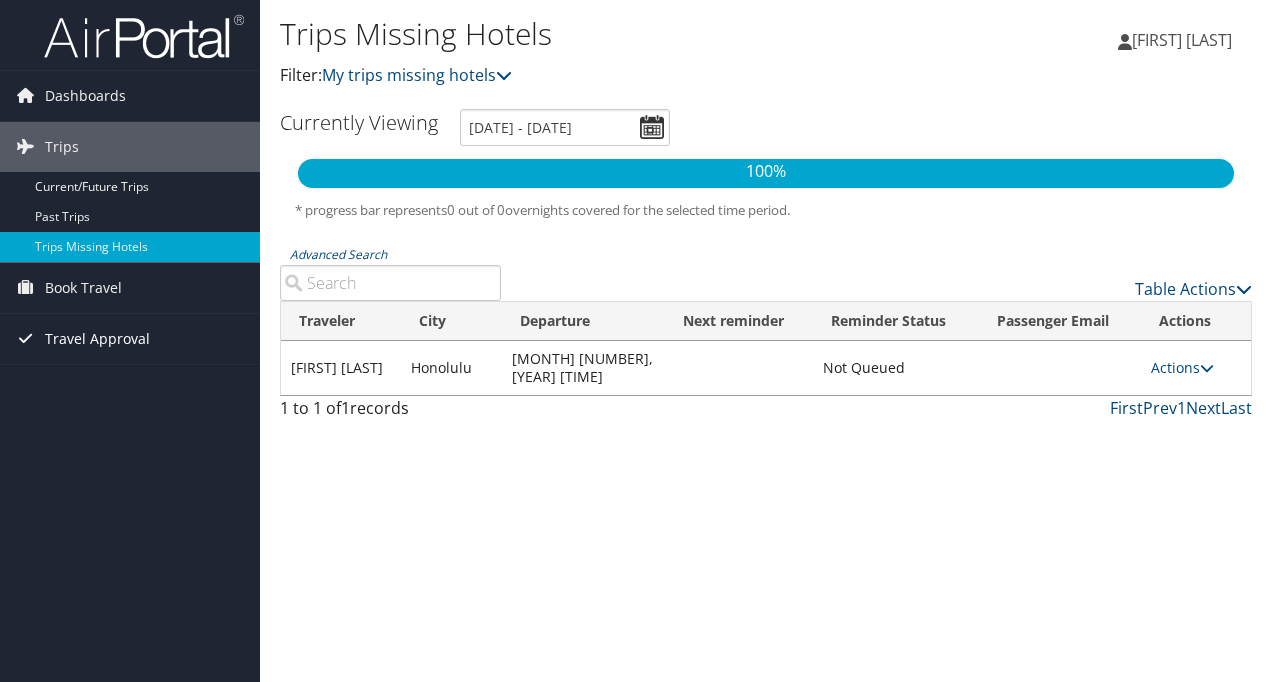 click on "Travel Approval" at bounding box center [97, 339] 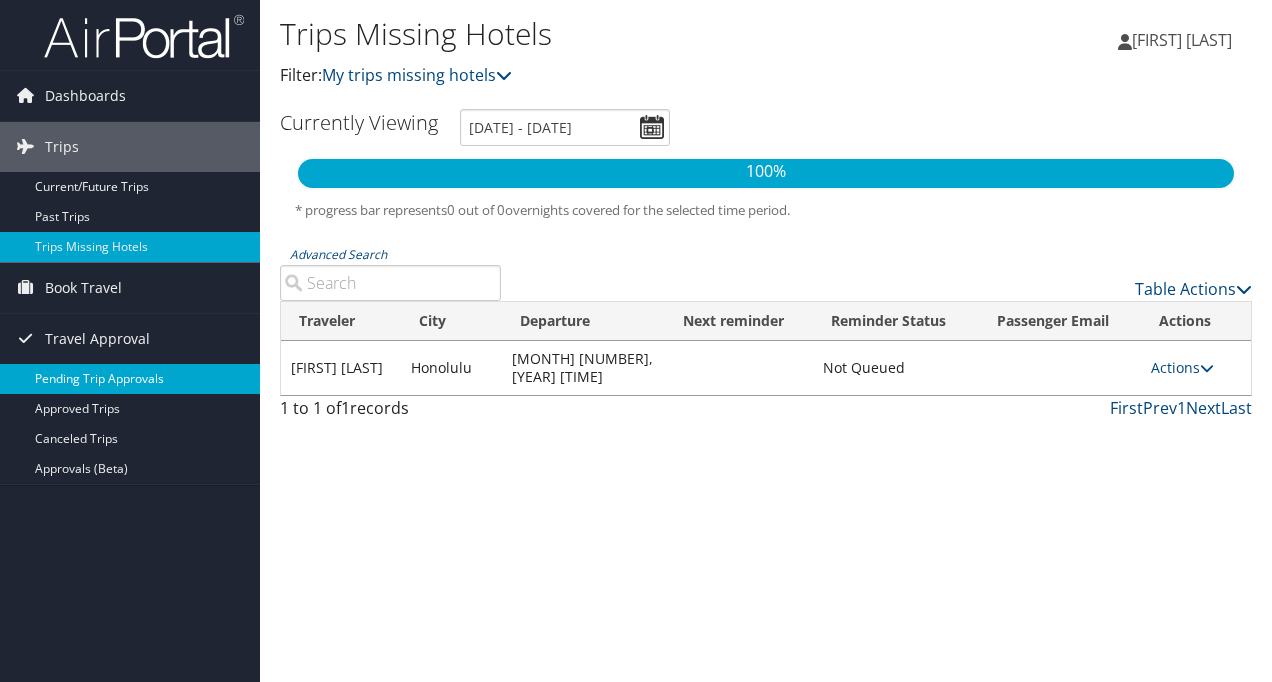click on "Pending Trip Approvals" at bounding box center [130, 379] 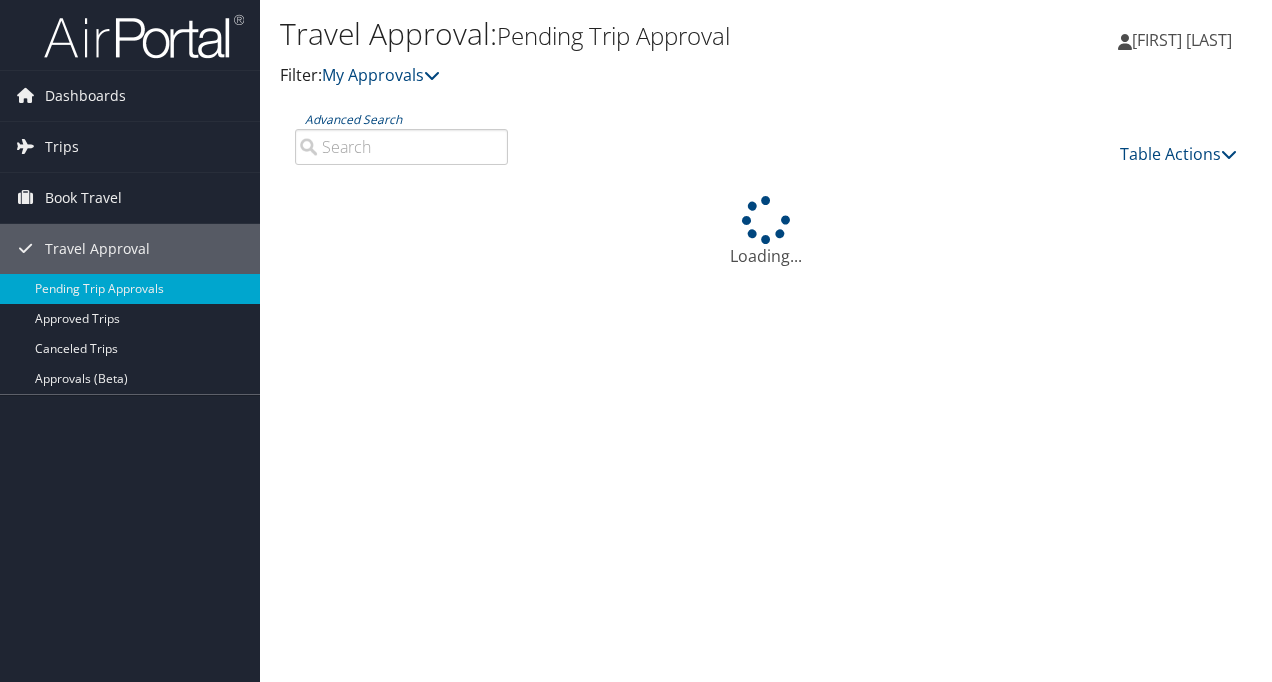scroll, scrollTop: 0, scrollLeft: 0, axis: both 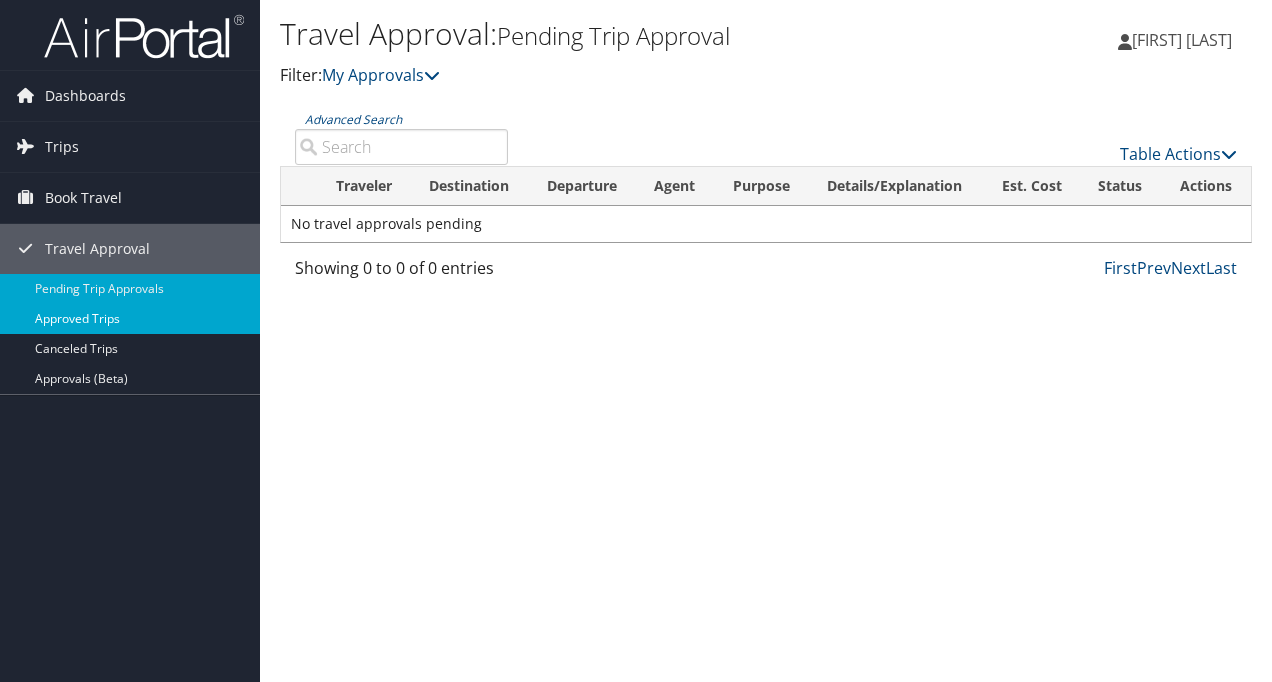 click on "Approved Trips" at bounding box center [130, 319] 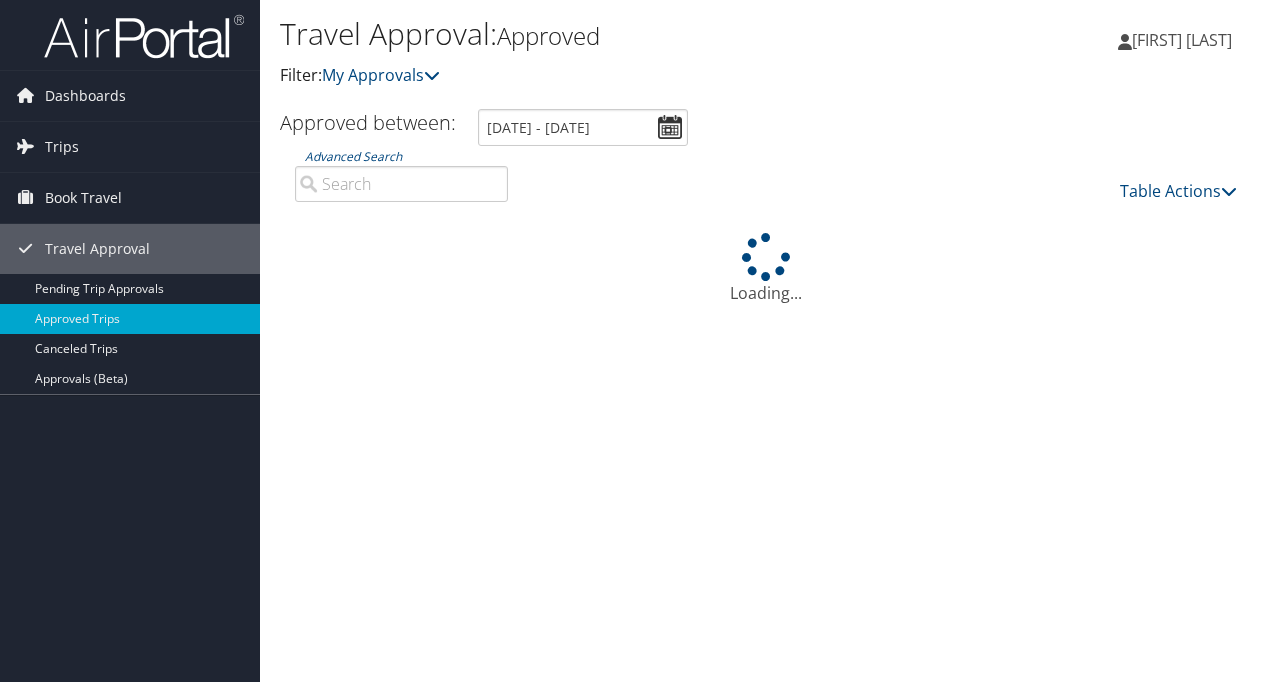 scroll, scrollTop: 0, scrollLeft: 0, axis: both 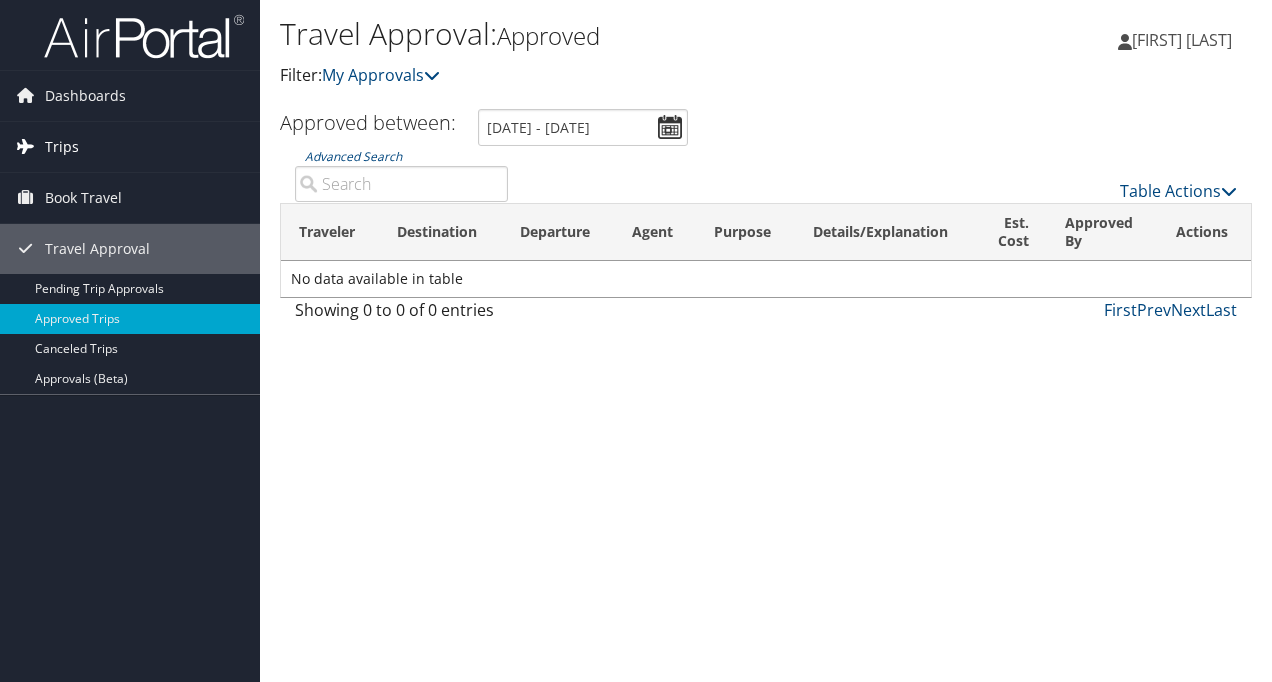 click on "Trips" at bounding box center [130, 147] 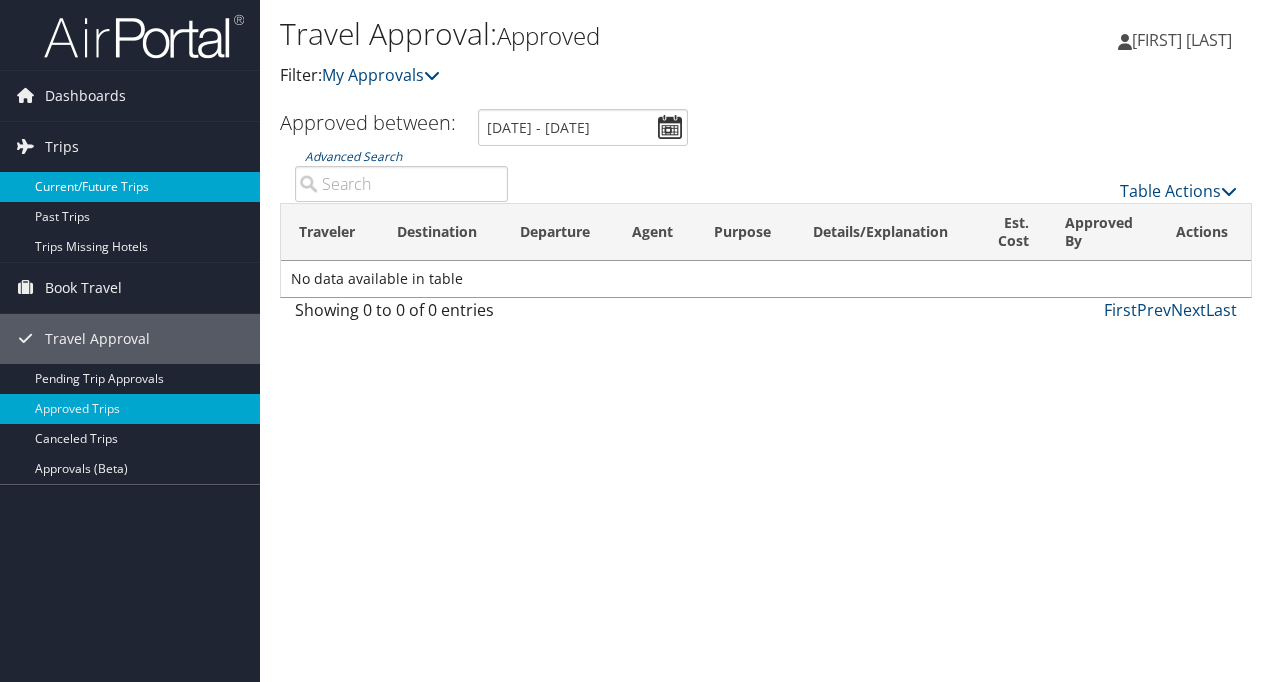 click on "Current/Future Trips" at bounding box center (130, 187) 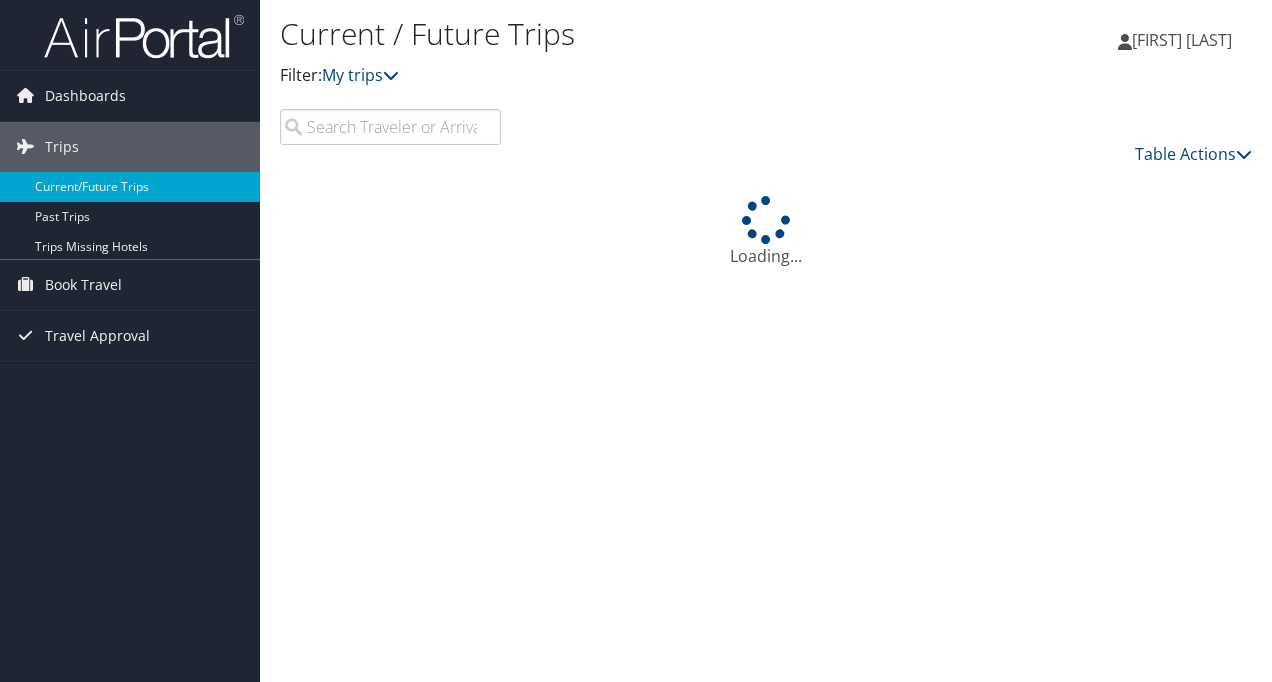 scroll, scrollTop: 0, scrollLeft: 0, axis: both 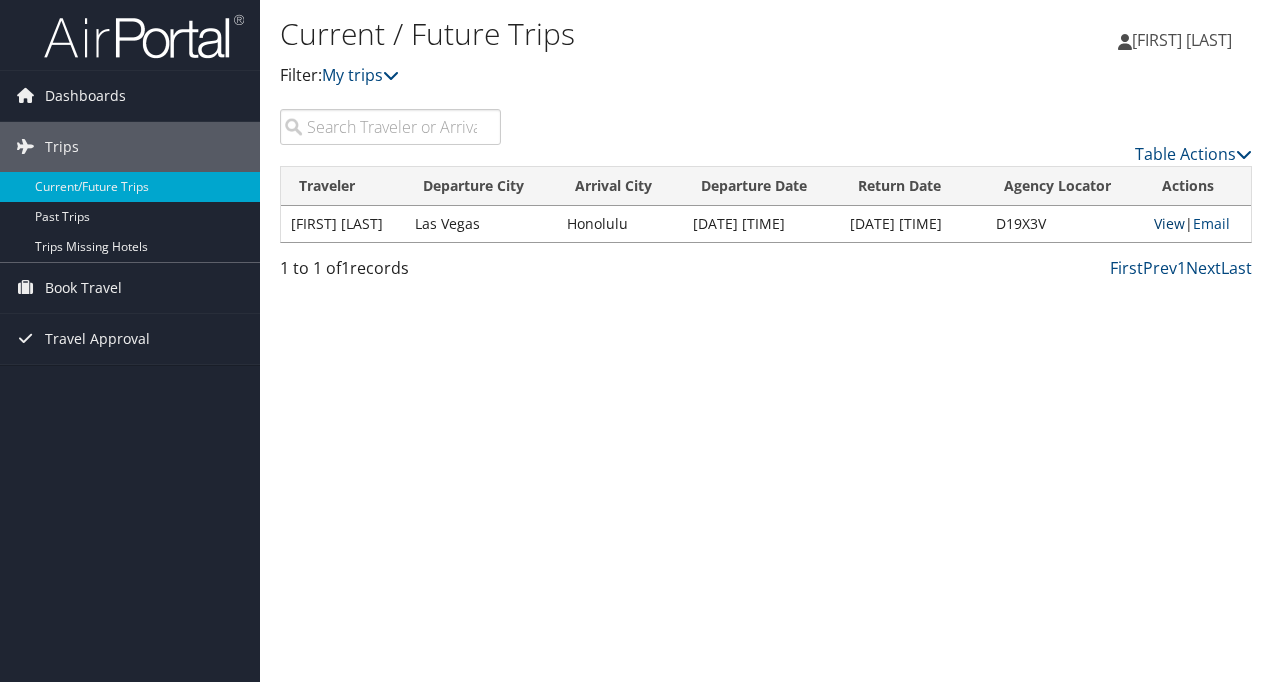 click on "View" at bounding box center (1169, 223) 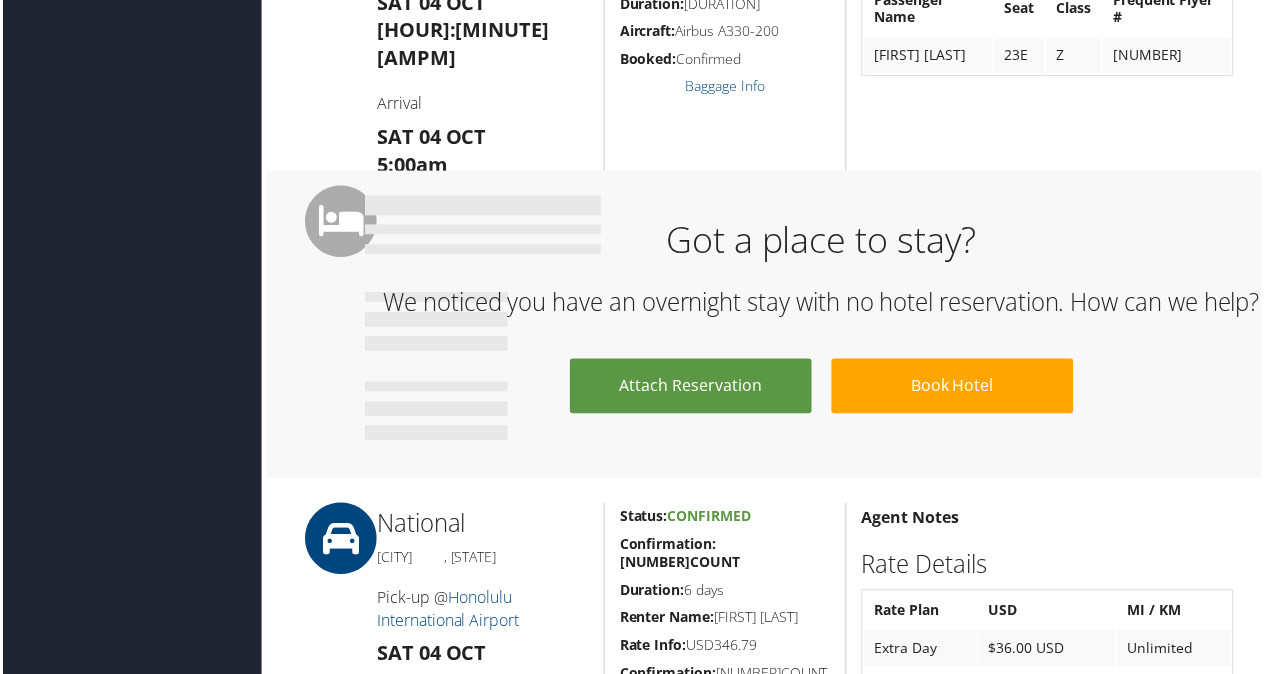 scroll, scrollTop: 1000, scrollLeft: 0, axis: vertical 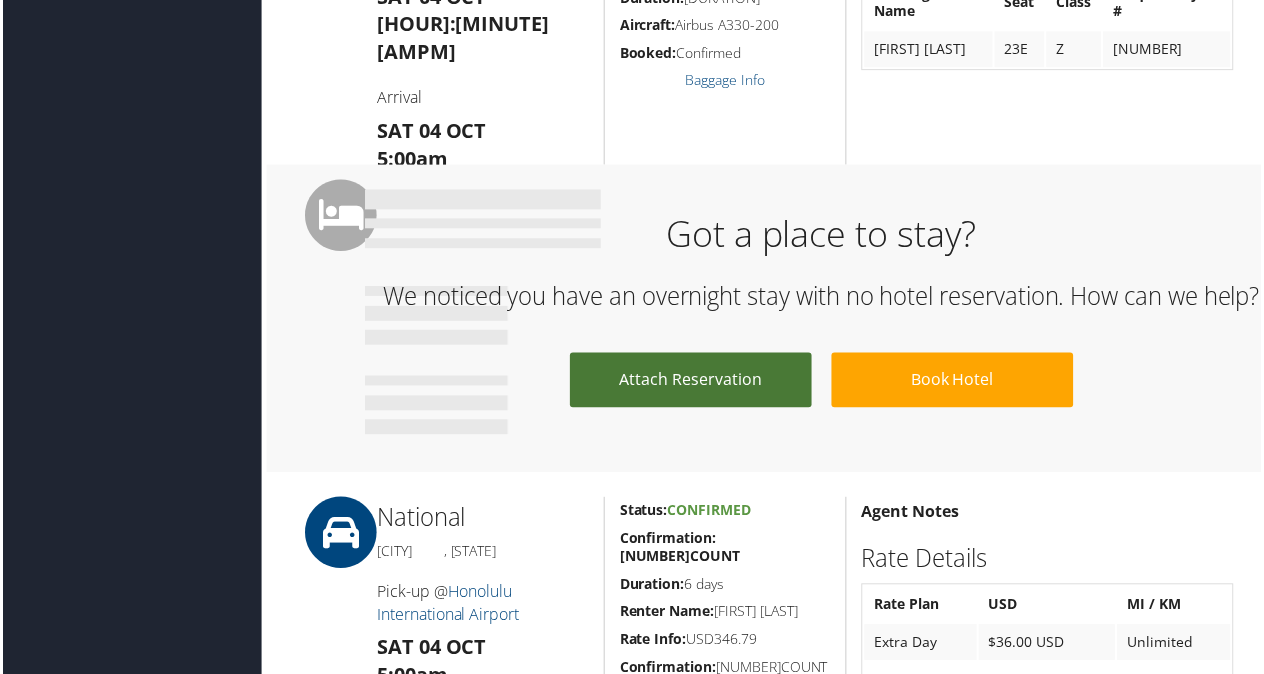 click on "Attach Reservation" at bounding box center (691, 382) 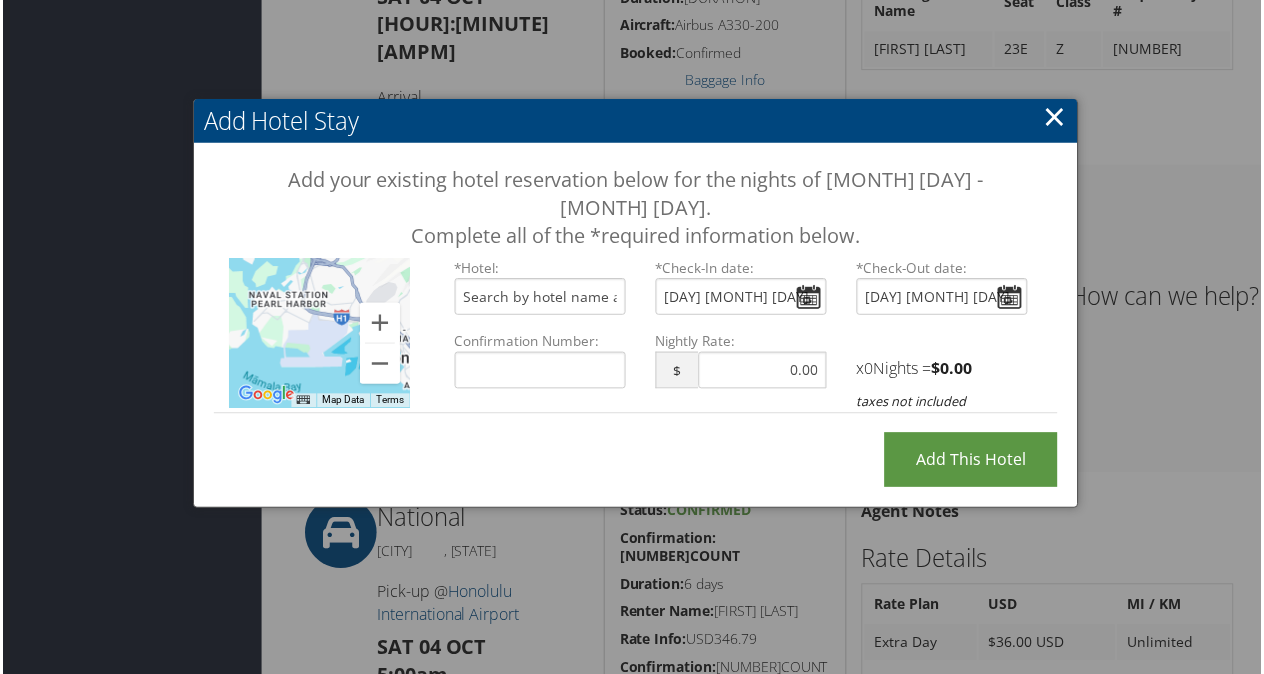 click on "×" at bounding box center [1057, 117] 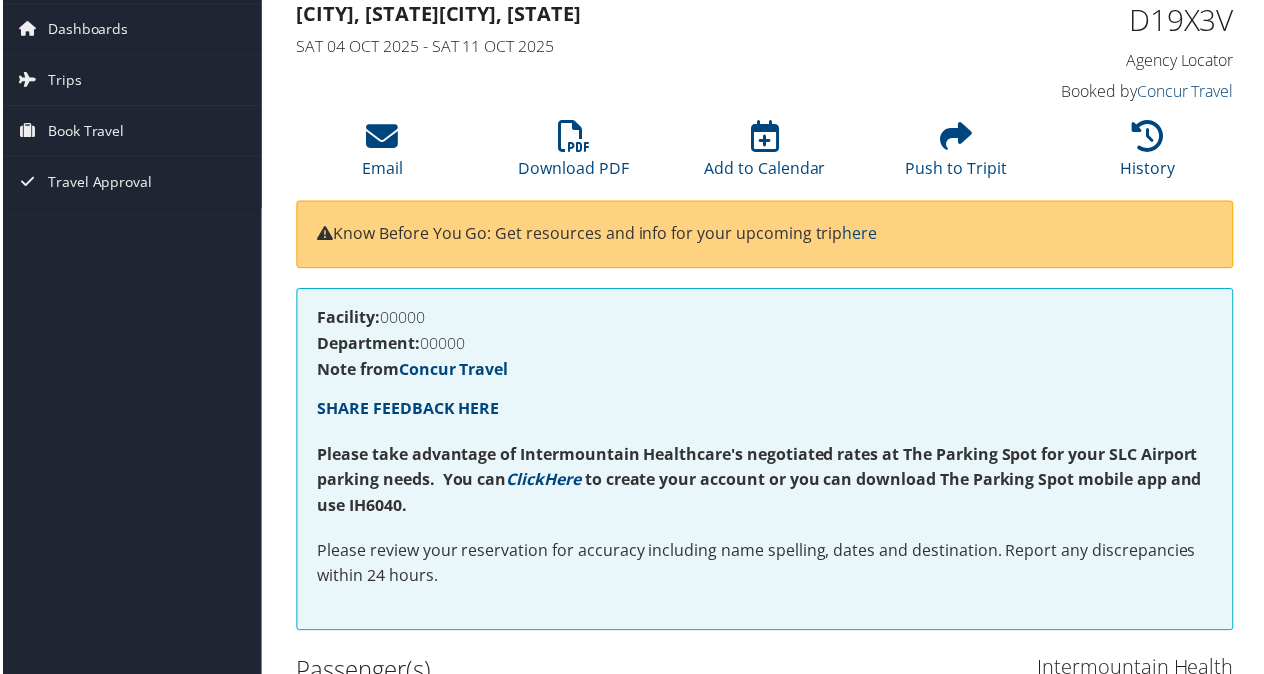 scroll, scrollTop: 0, scrollLeft: 0, axis: both 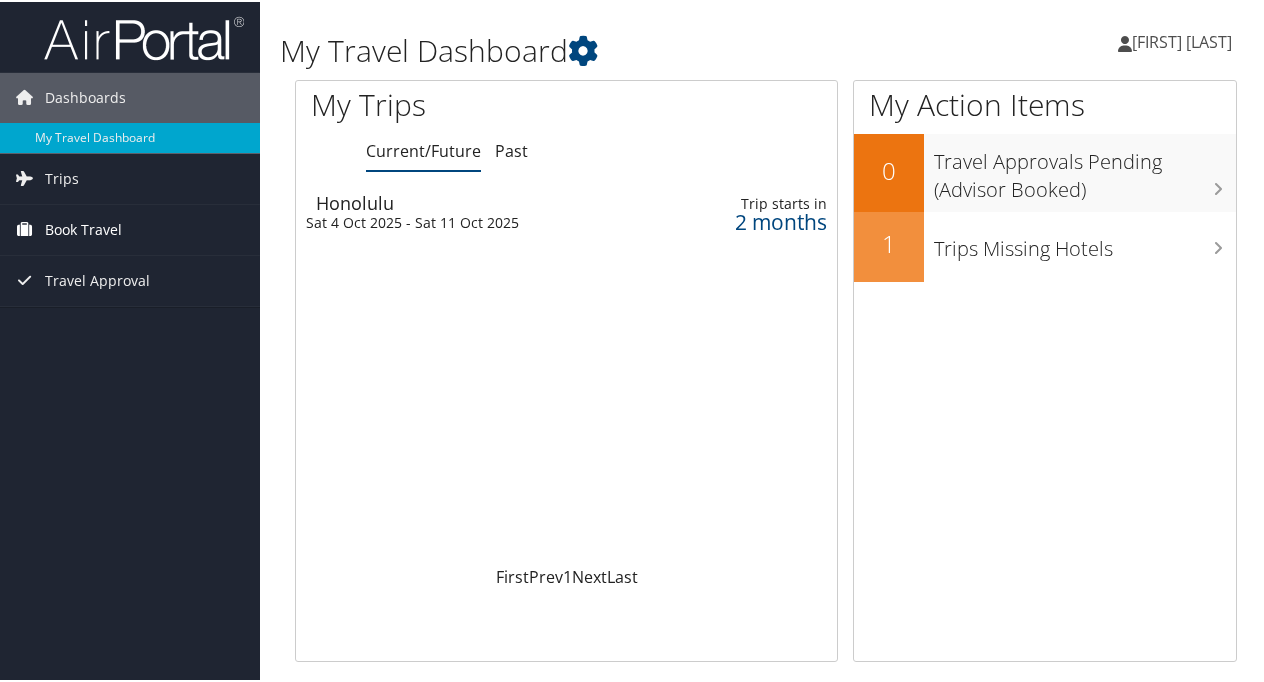 drag, startPoint x: 0, startPoint y: 0, endPoint x: 132, endPoint y: 218, distance: 254.84897 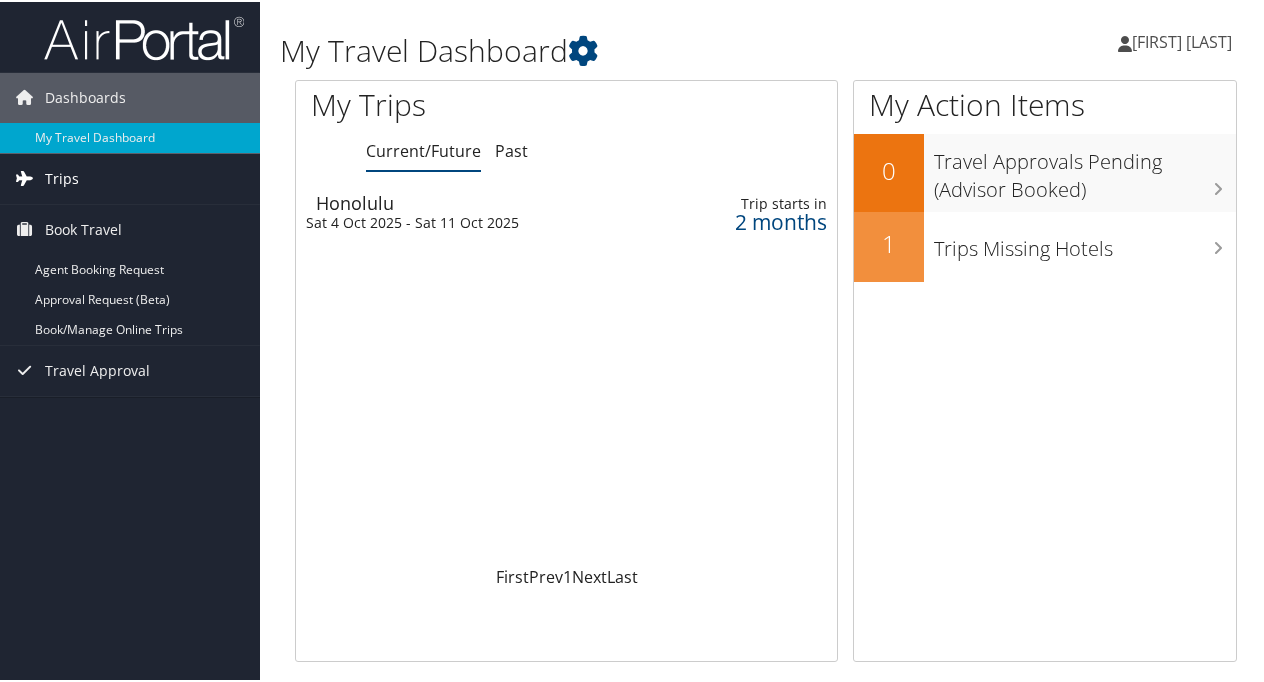 click on "Trips" at bounding box center [130, 177] 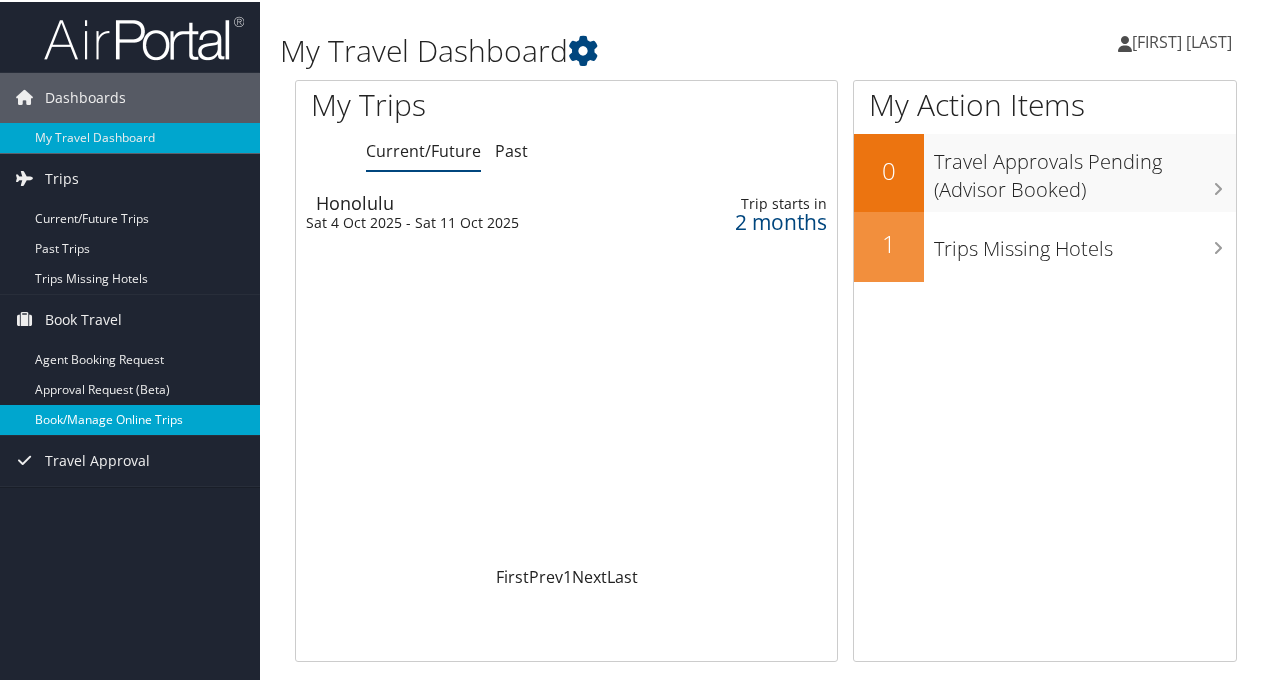 click on "Book/Manage Online Trips" at bounding box center [130, 418] 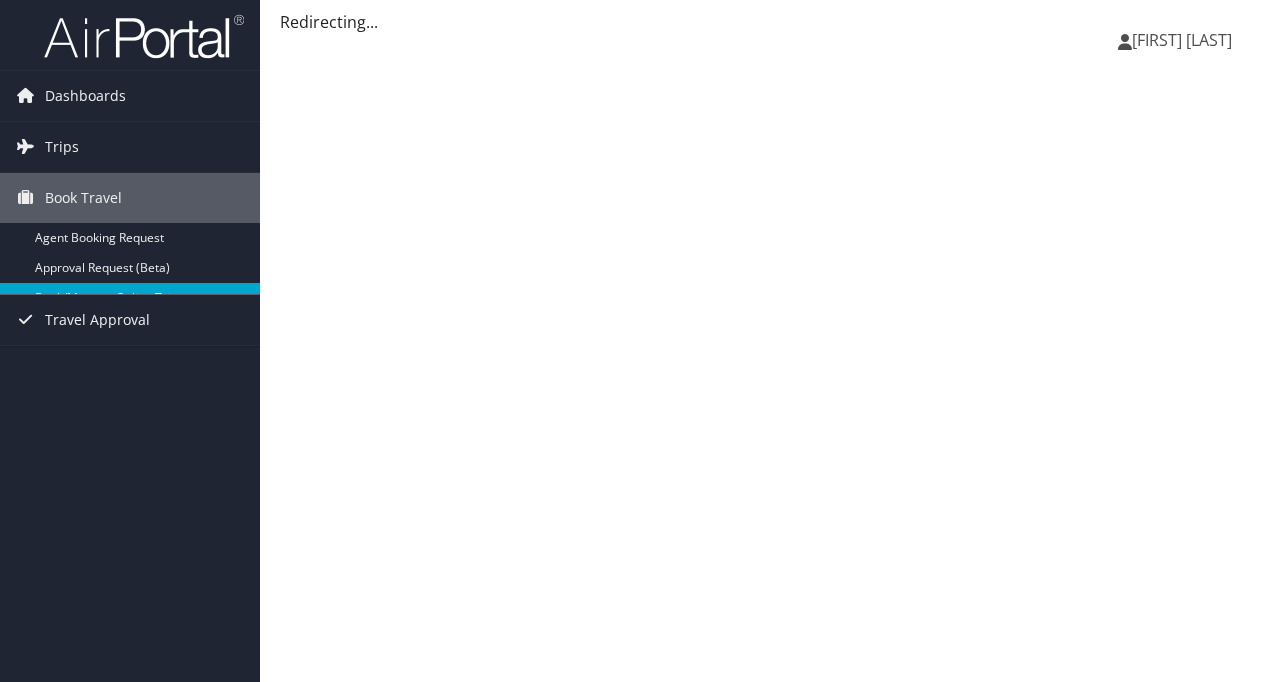 scroll, scrollTop: 0, scrollLeft: 0, axis: both 